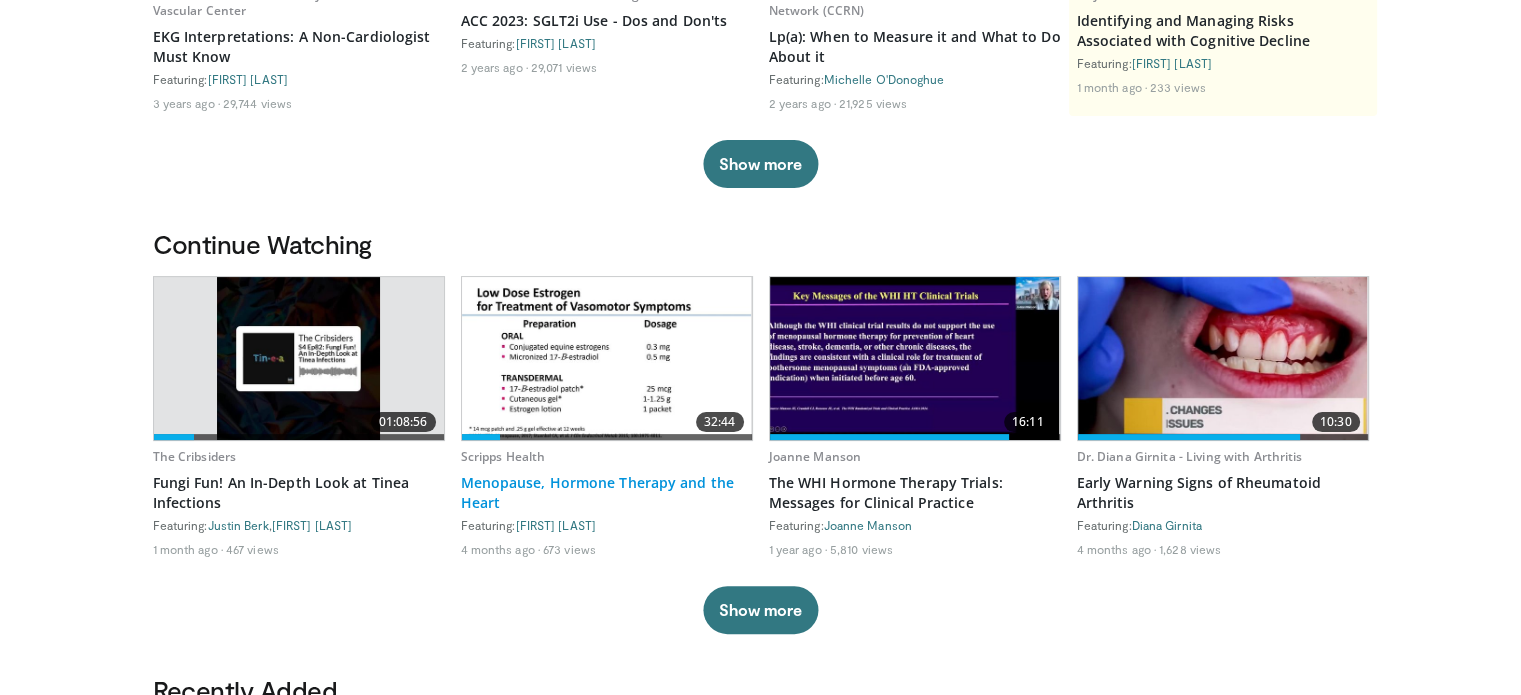 scroll, scrollTop: 400, scrollLeft: 0, axis: vertical 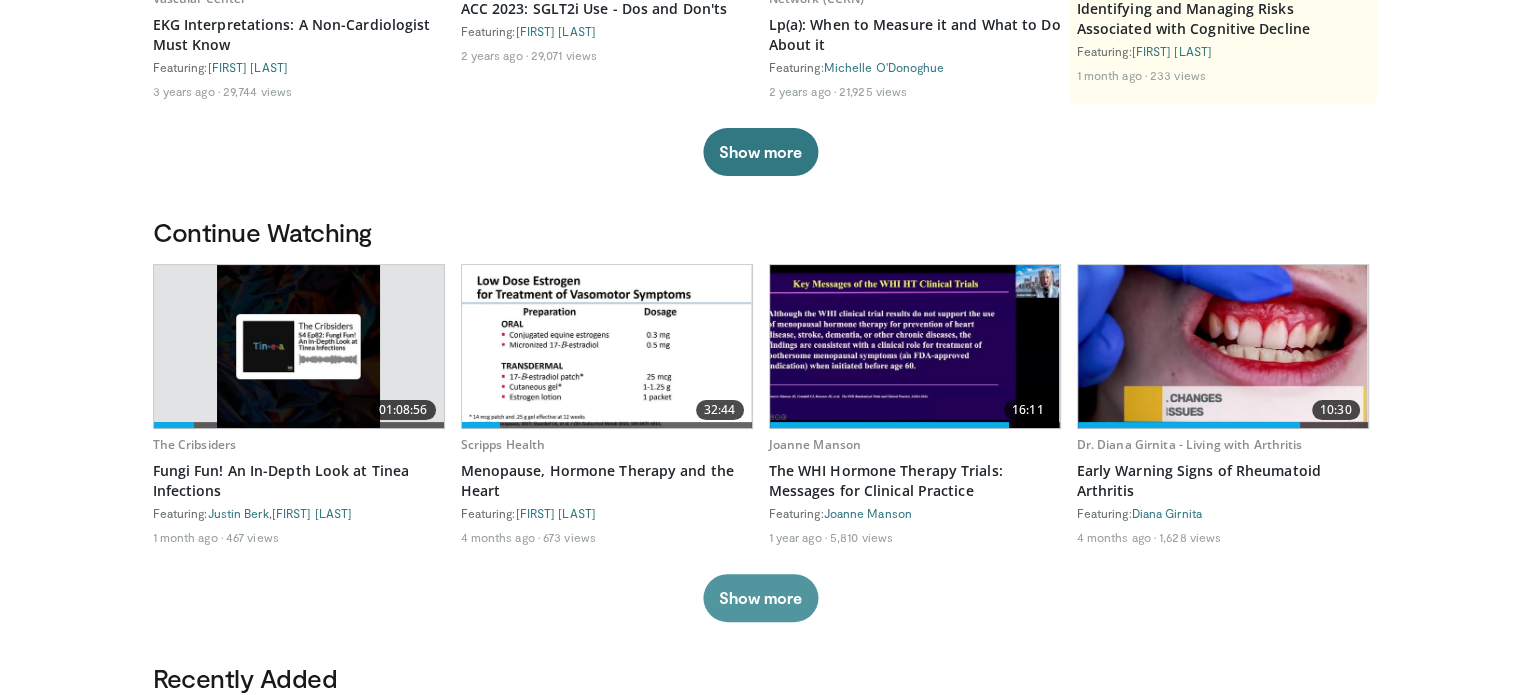 click on "Show more" at bounding box center [760, 598] 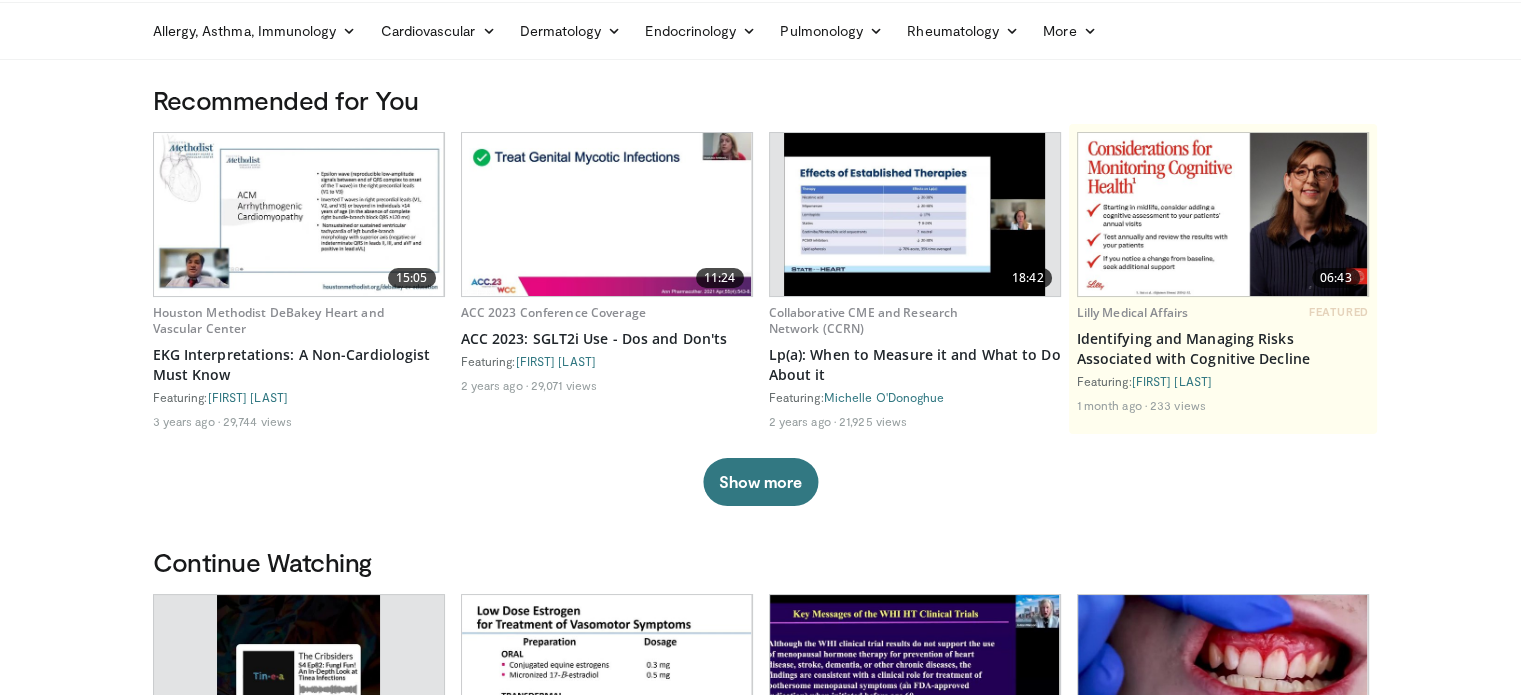 scroll, scrollTop: 0, scrollLeft: 0, axis: both 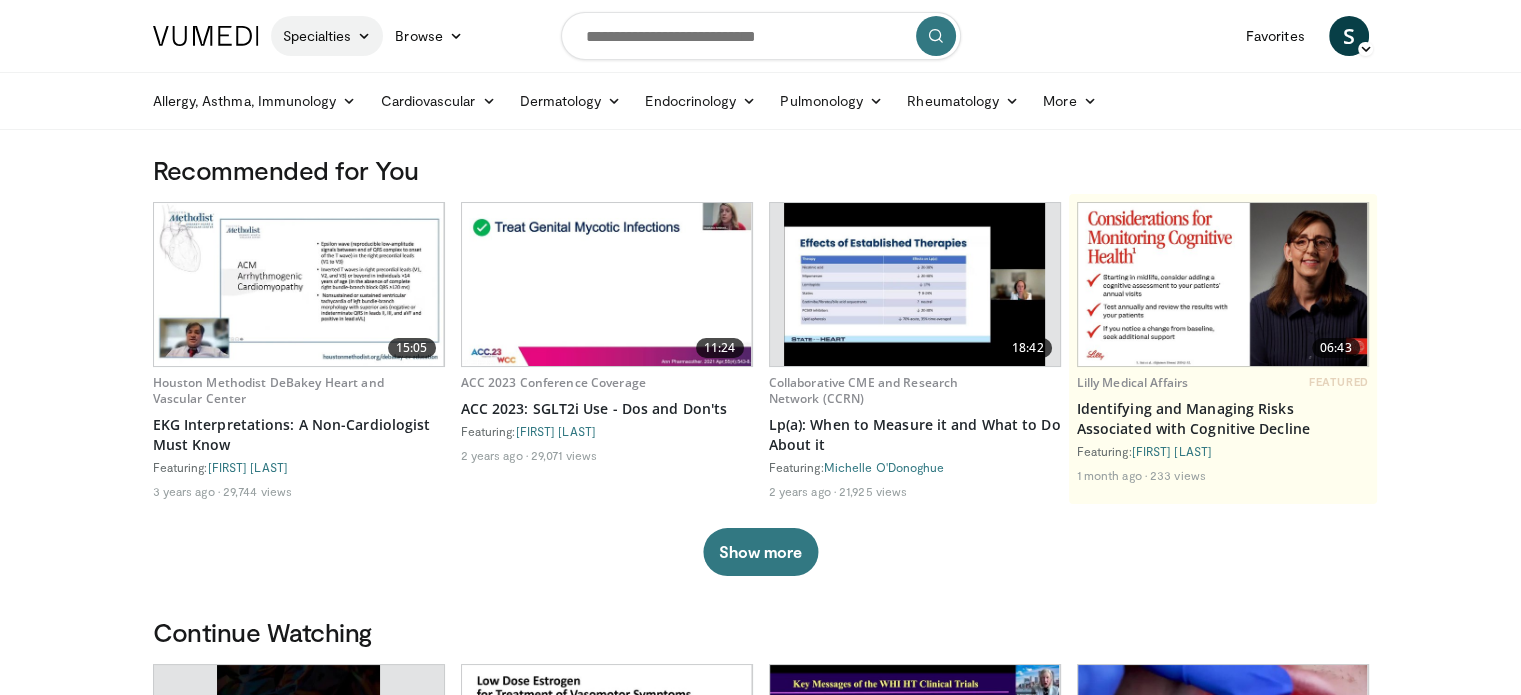 click on "Specialties" at bounding box center (327, 36) 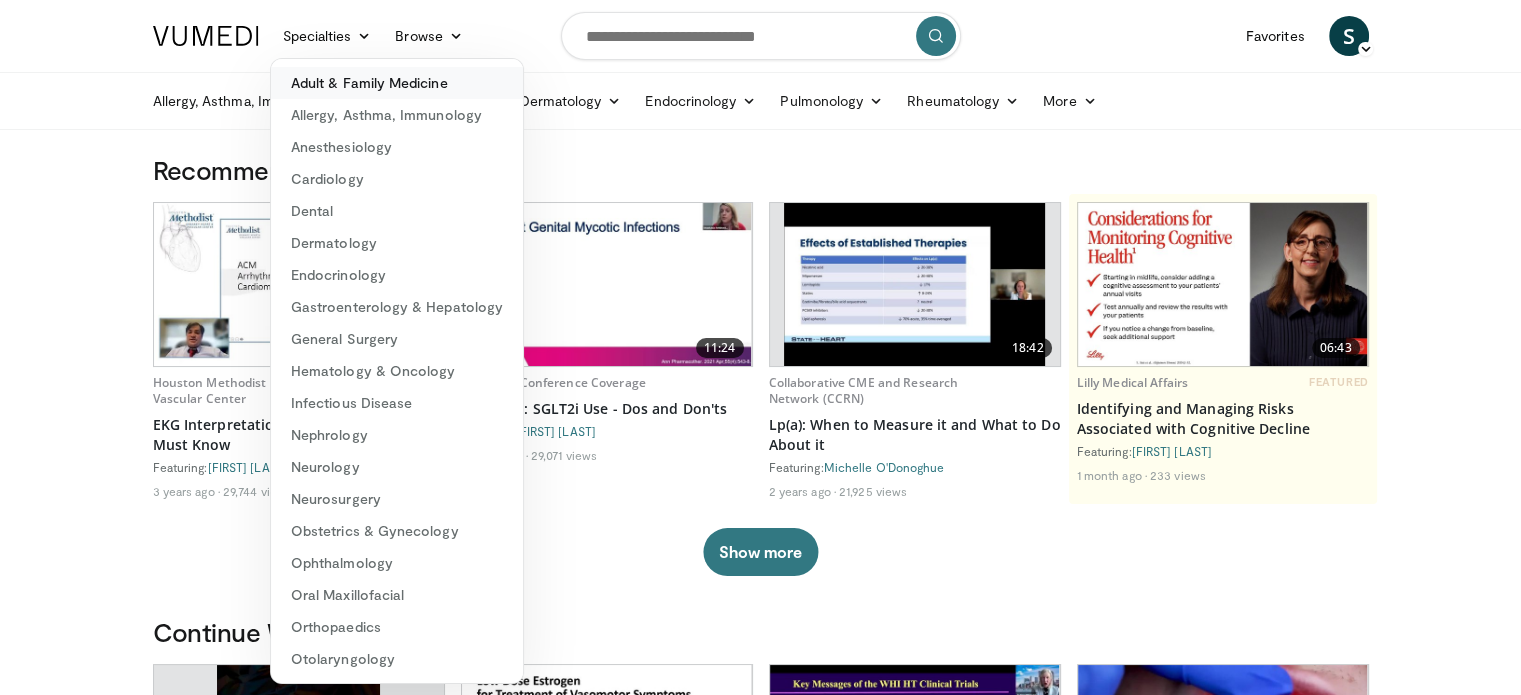 click on "Adult & Family Medicine" at bounding box center (397, 83) 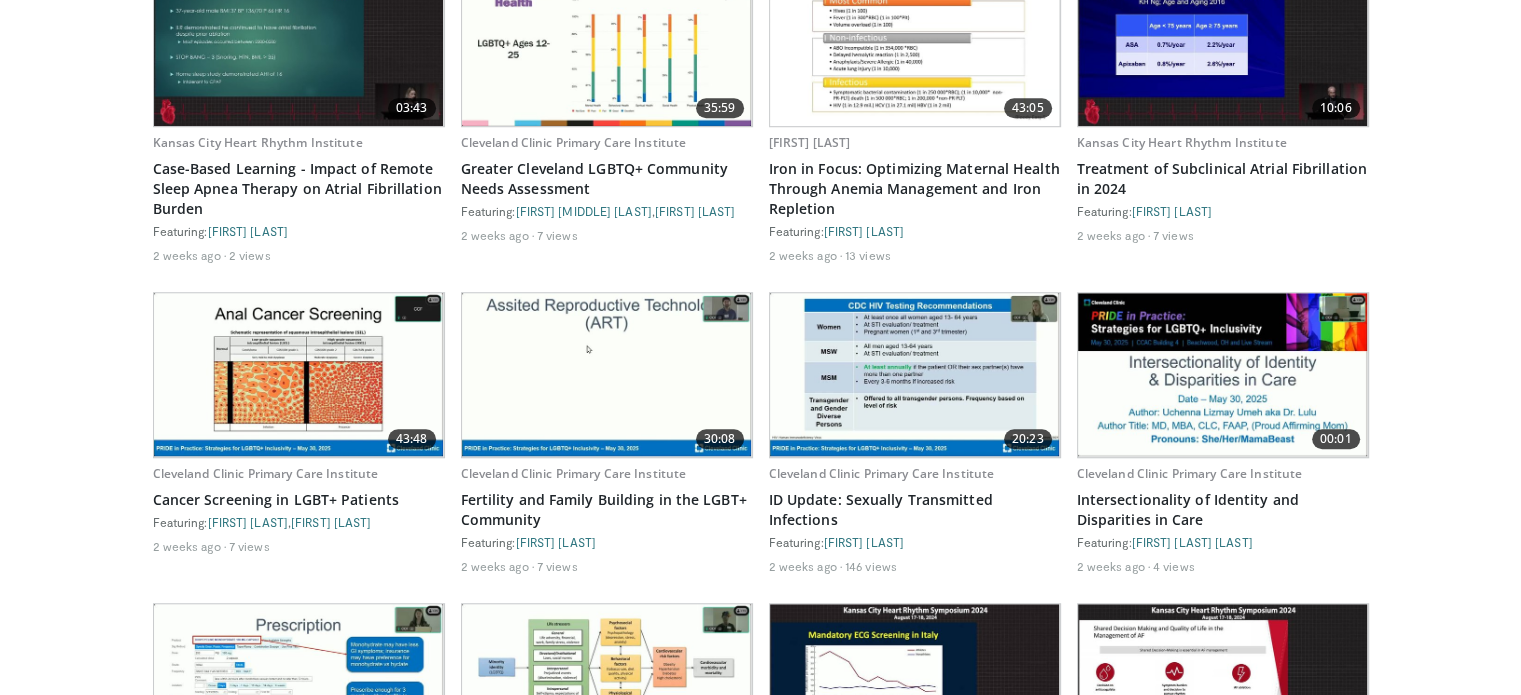 scroll, scrollTop: 9084, scrollLeft: 0, axis: vertical 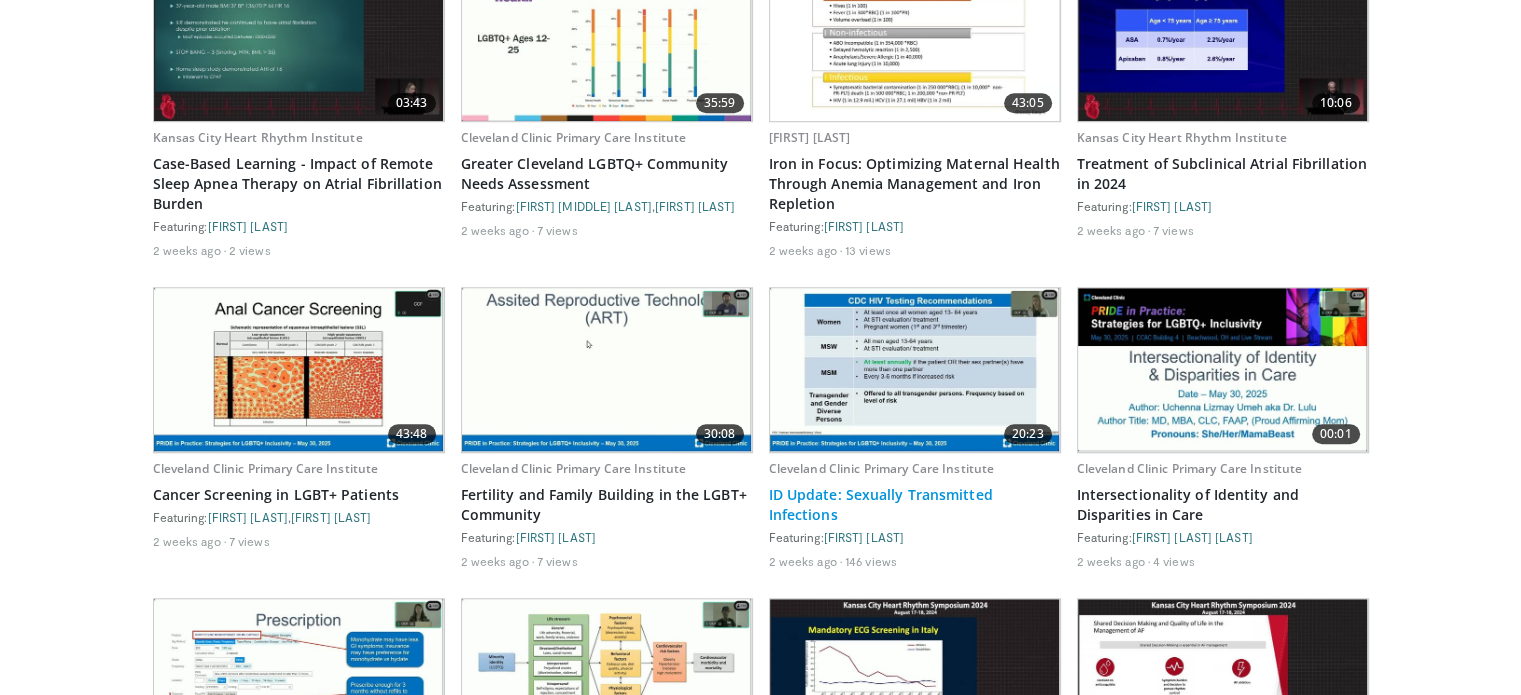 click on "ID Update: Sexually Transmitted Infections" at bounding box center [915, 505] 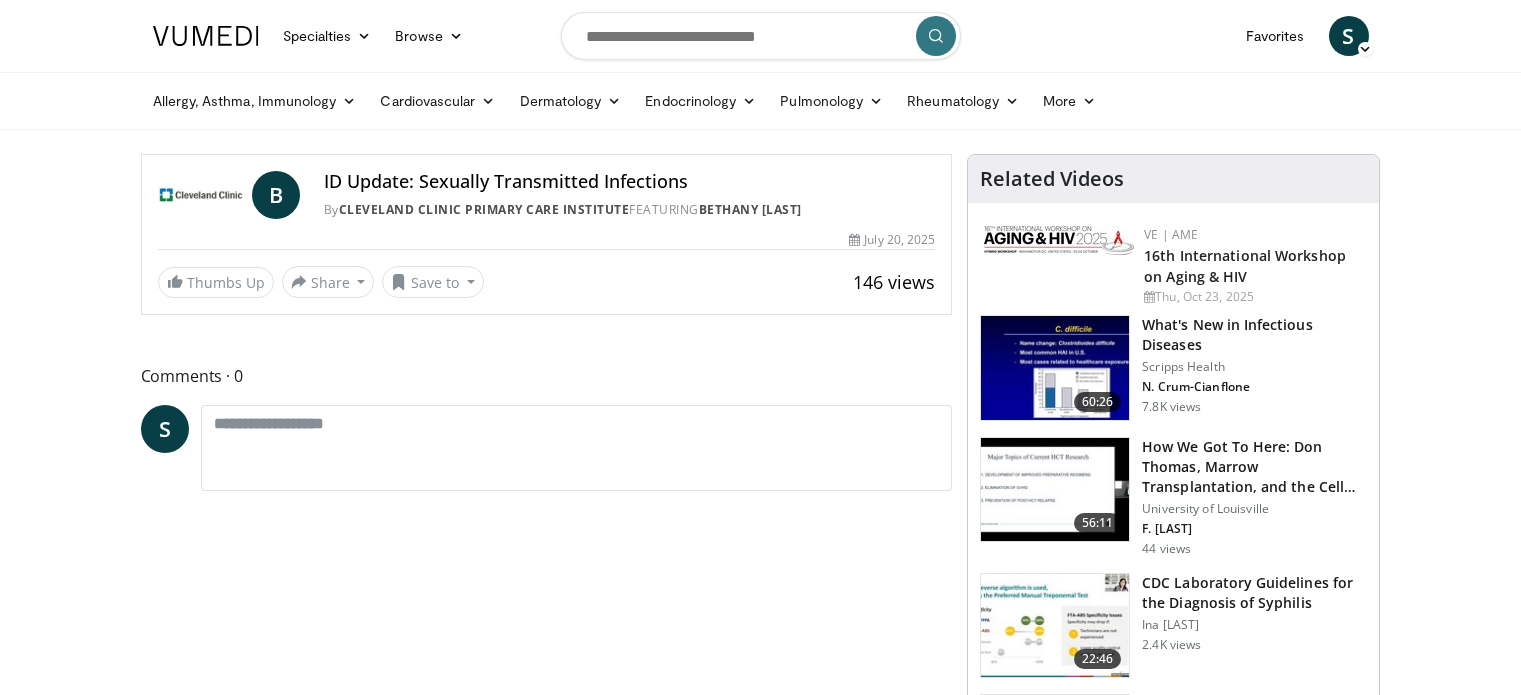 scroll, scrollTop: 0, scrollLeft: 0, axis: both 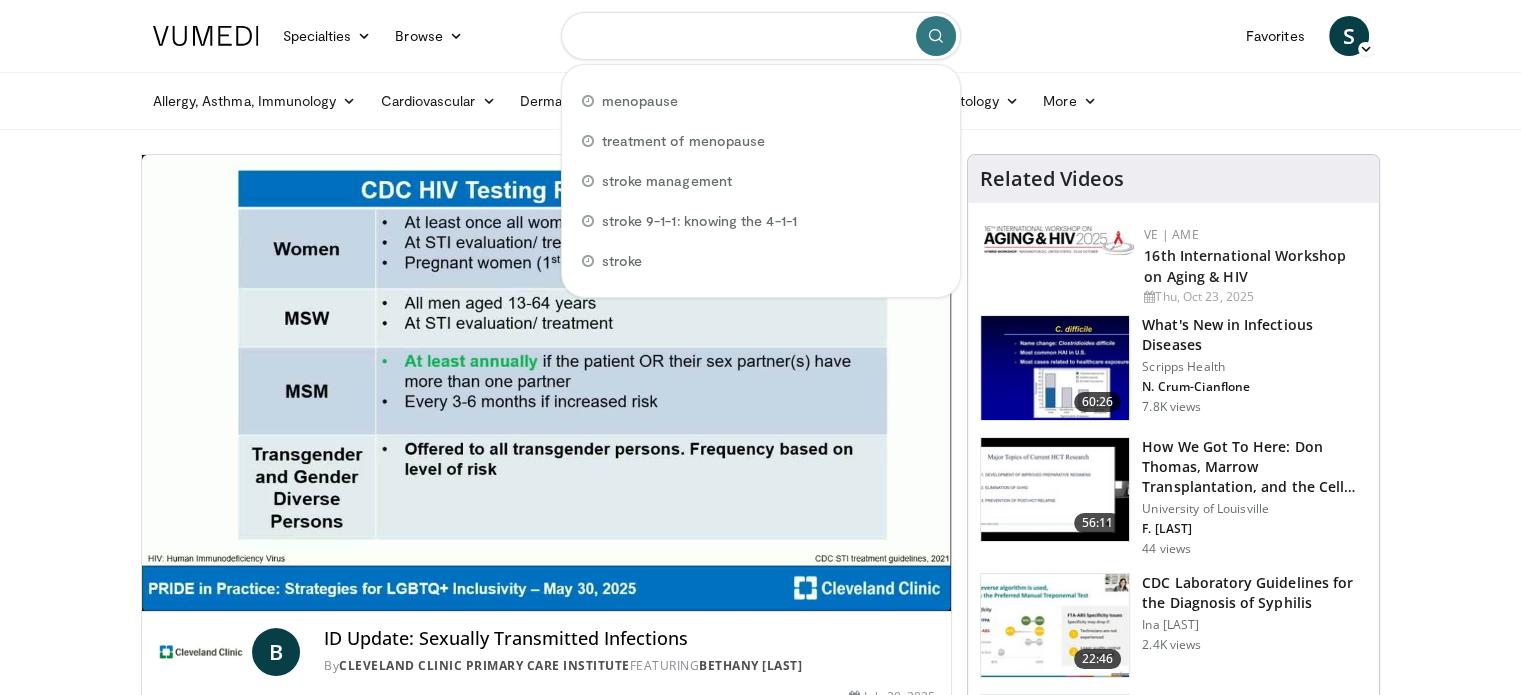 click at bounding box center (761, 36) 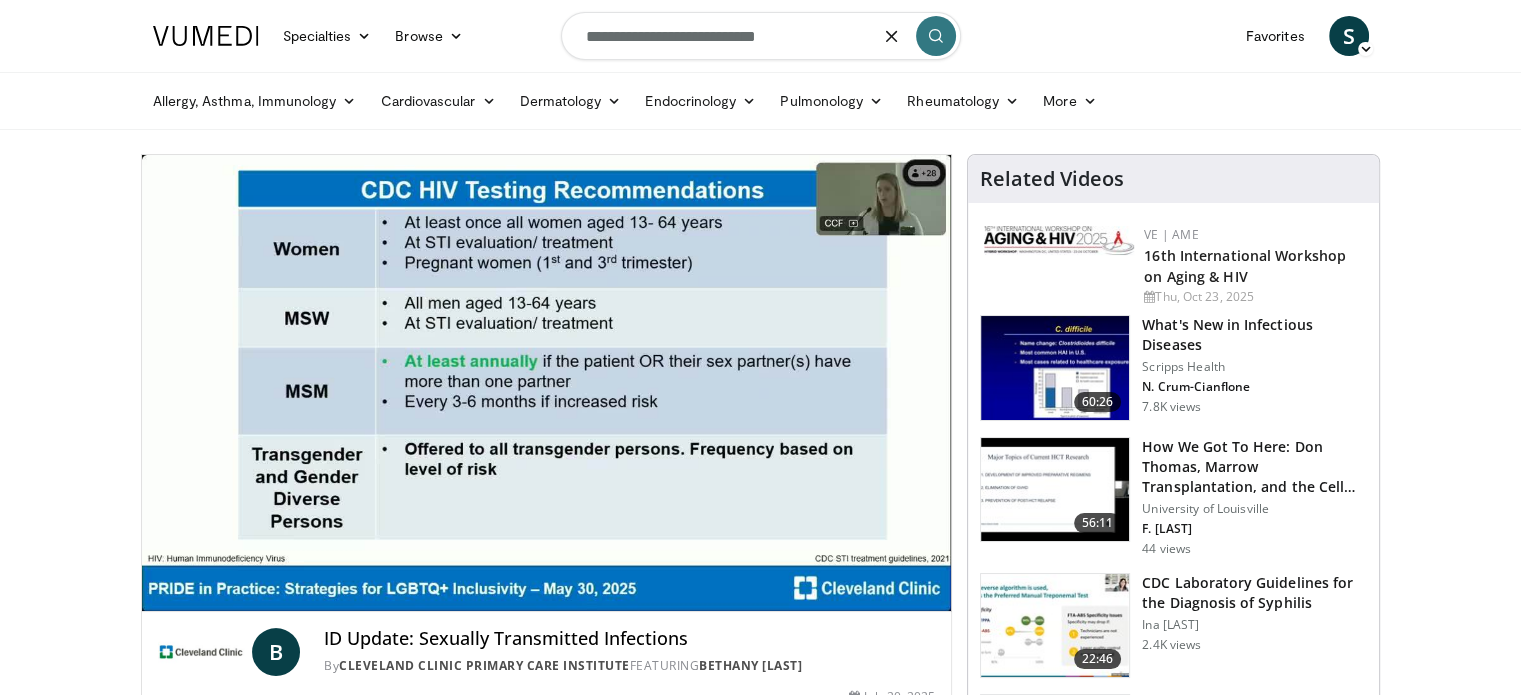 type on "**********" 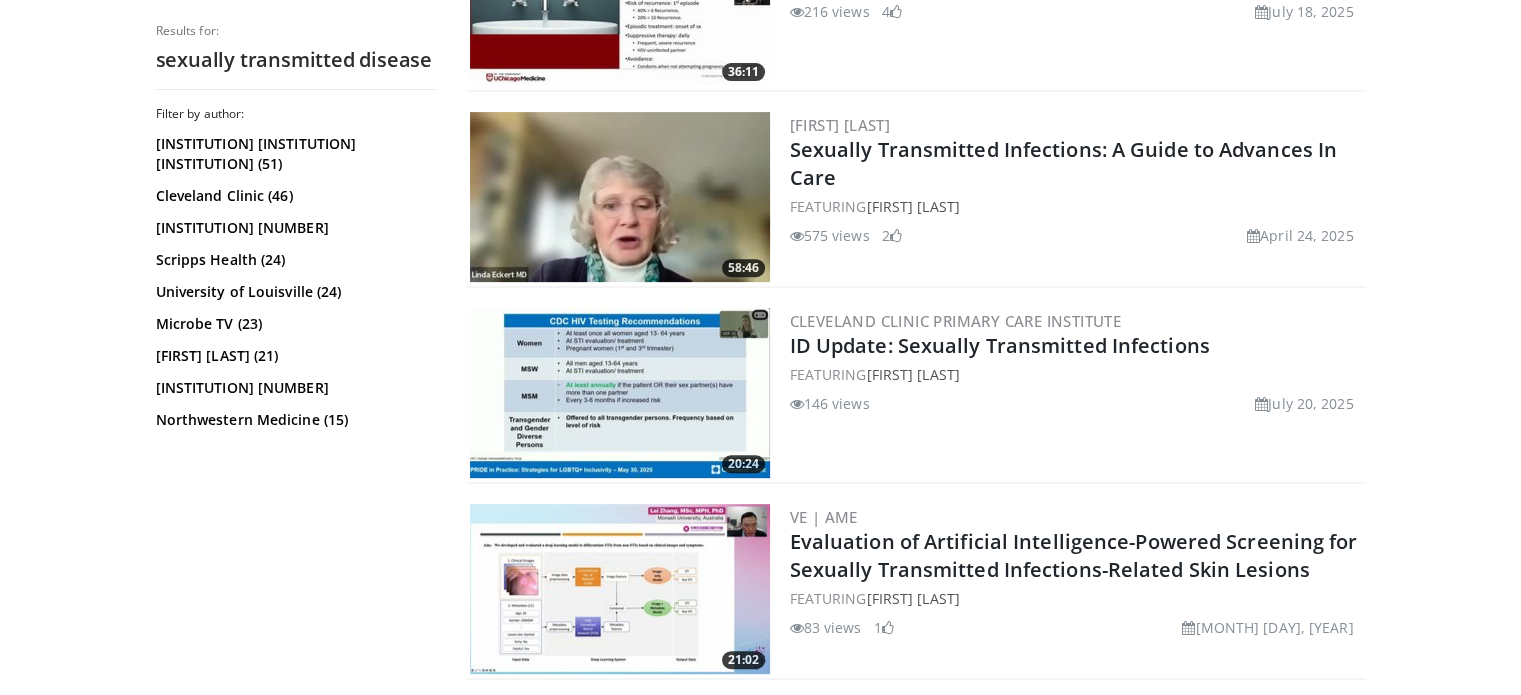 scroll, scrollTop: 800, scrollLeft: 0, axis: vertical 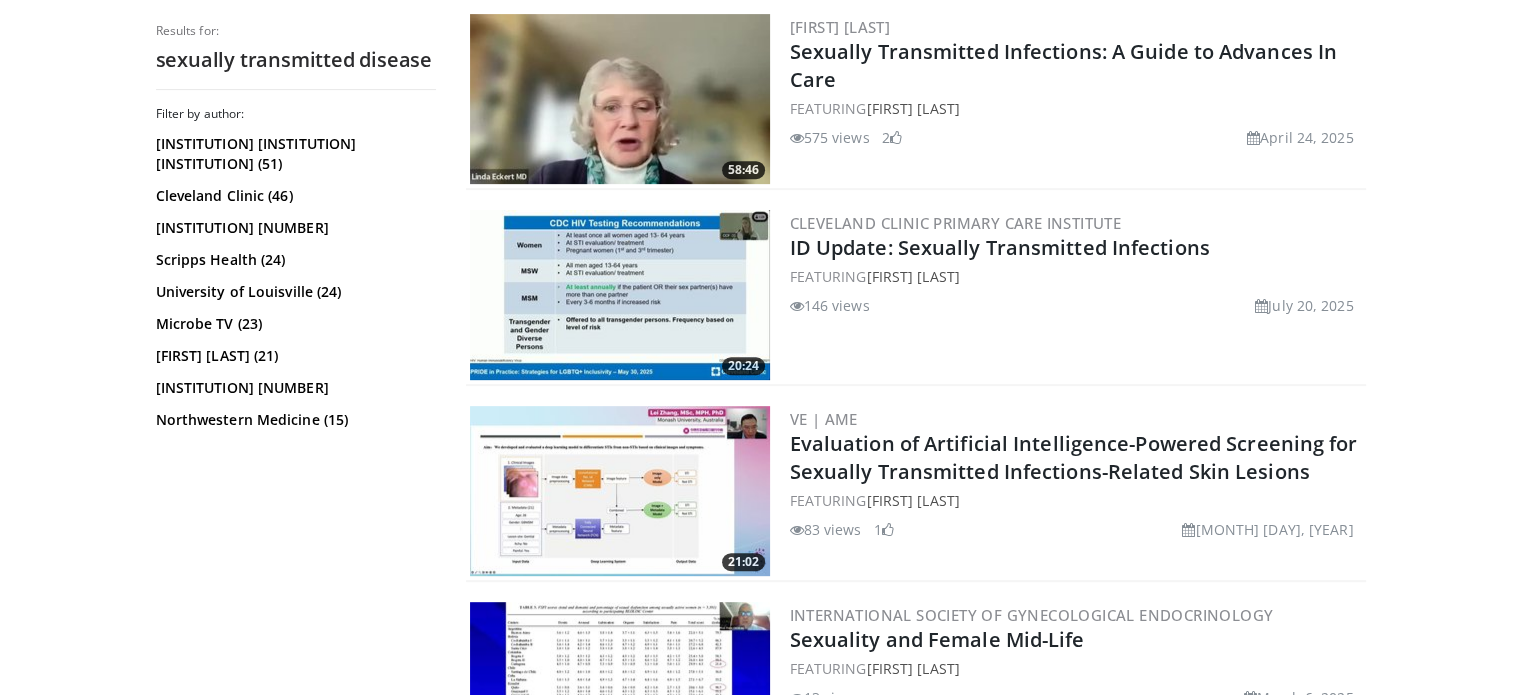 click at bounding box center [620, 295] 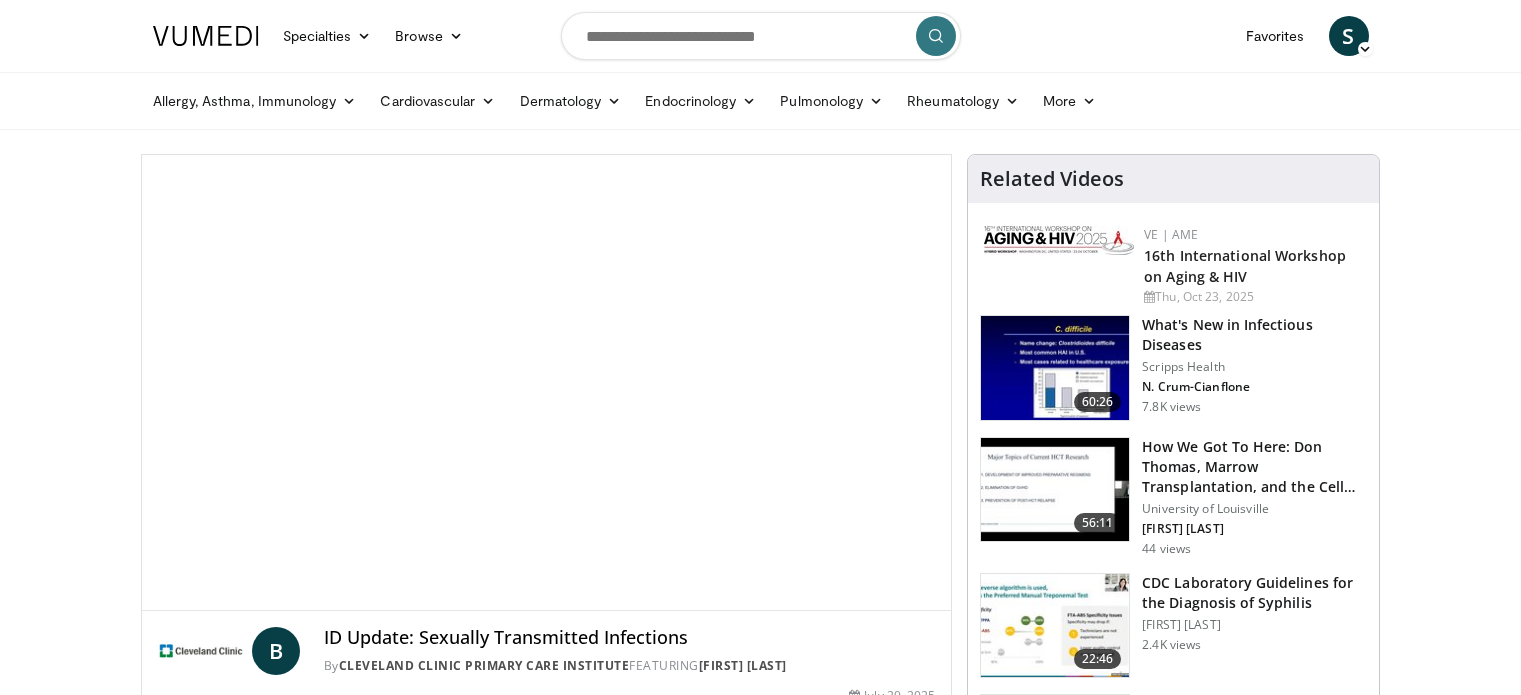 scroll, scrollTop: 0, scrollLeft: 0, axis: both 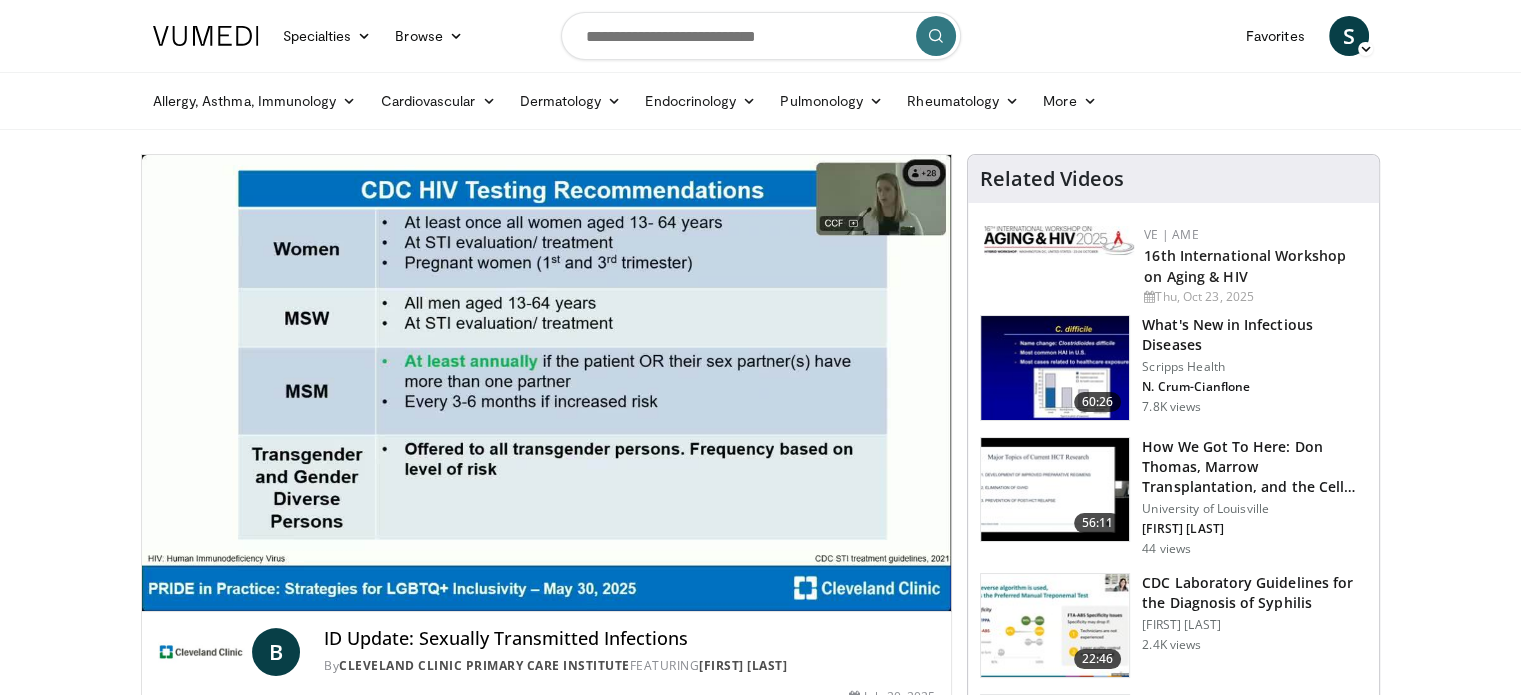 click on "Specialties
Adult & Family Medicine
Allergy, Asthma, Immunology
Anesthesiology
Cardiology
Dental
Dermatology
Endocrinology
Gastroenterology & Hepatology
General Surgery
Hematology & Oncology
Infectious Disease
Nephrology
Neurology
Neurosurgery
Obstetrics & Gynecology
Ophthalmology
Oral Maxillofacial
Orthopaedics
Otolaryngology
Pediatrics
Plastic Surgery
Podiatry
Psychiatry
Pulmonology
Radiation Oncology
Radiology
Rheumatology
Urology" at bounding box center (760, 1581) 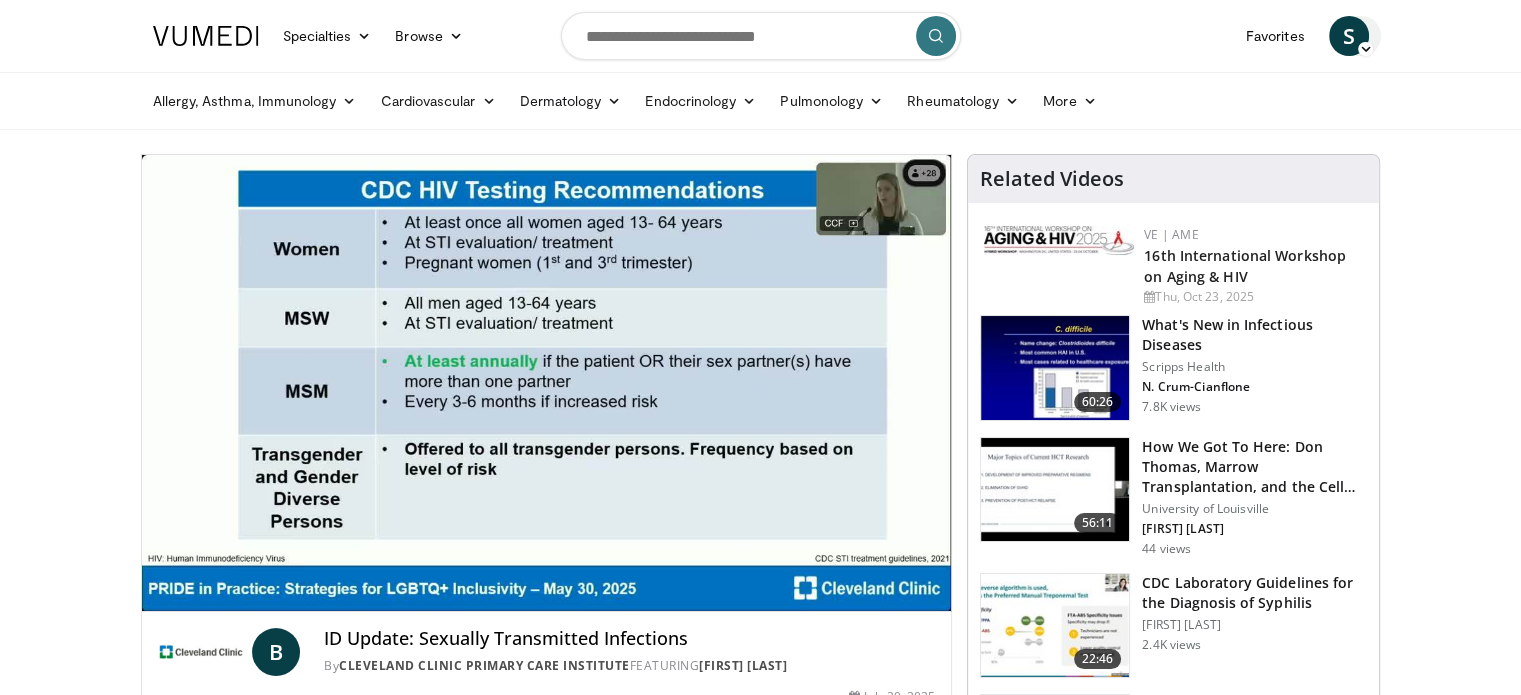 click on "S" at bounding box center (1349, 36) 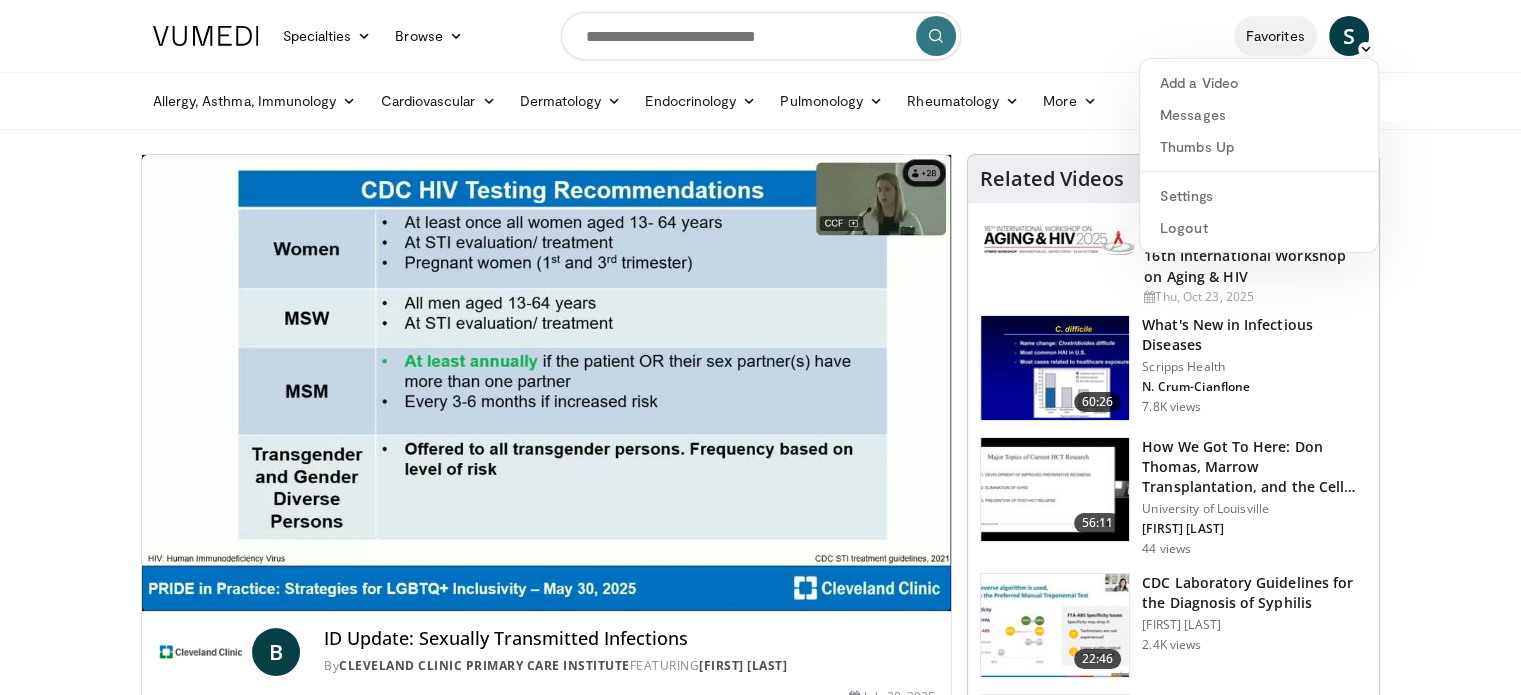click on "Favorites" at bounding box center (1275, 36) 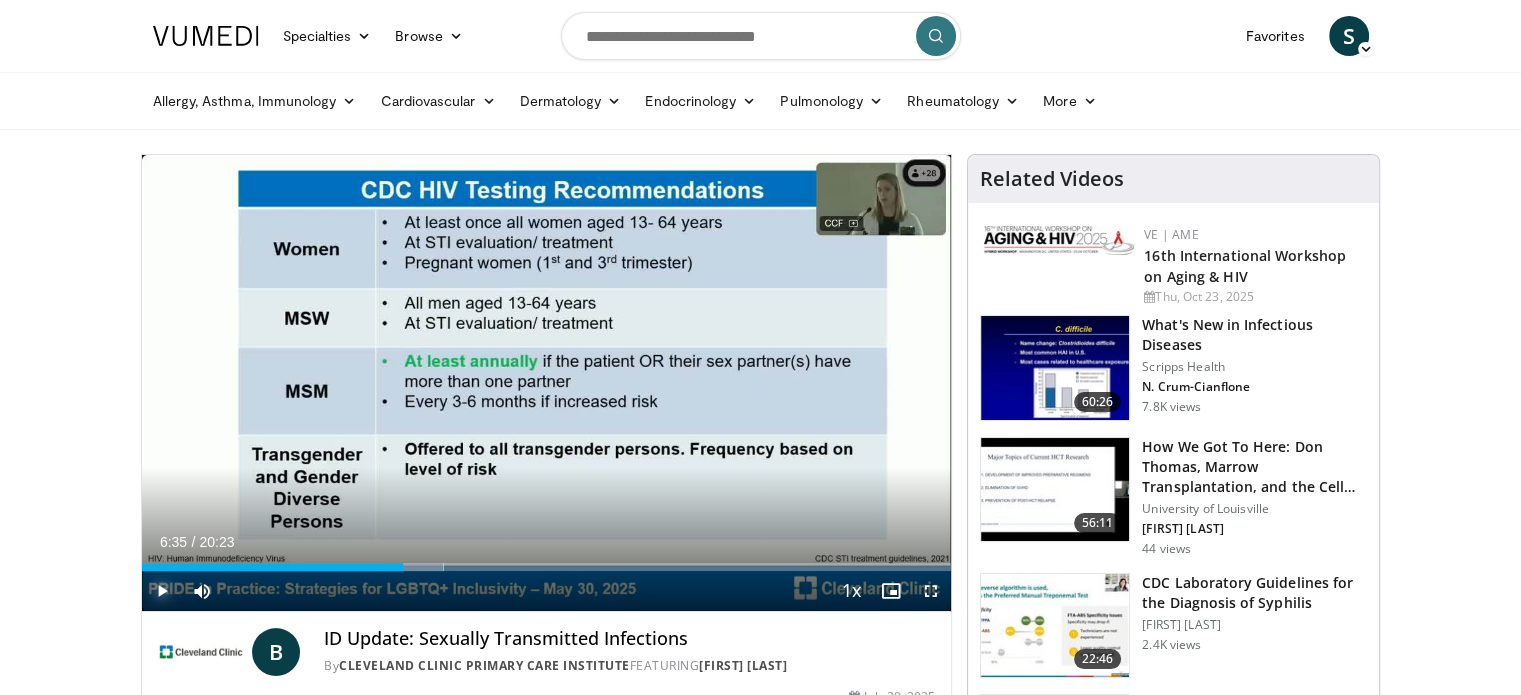 click at bounding box center (162, 591) 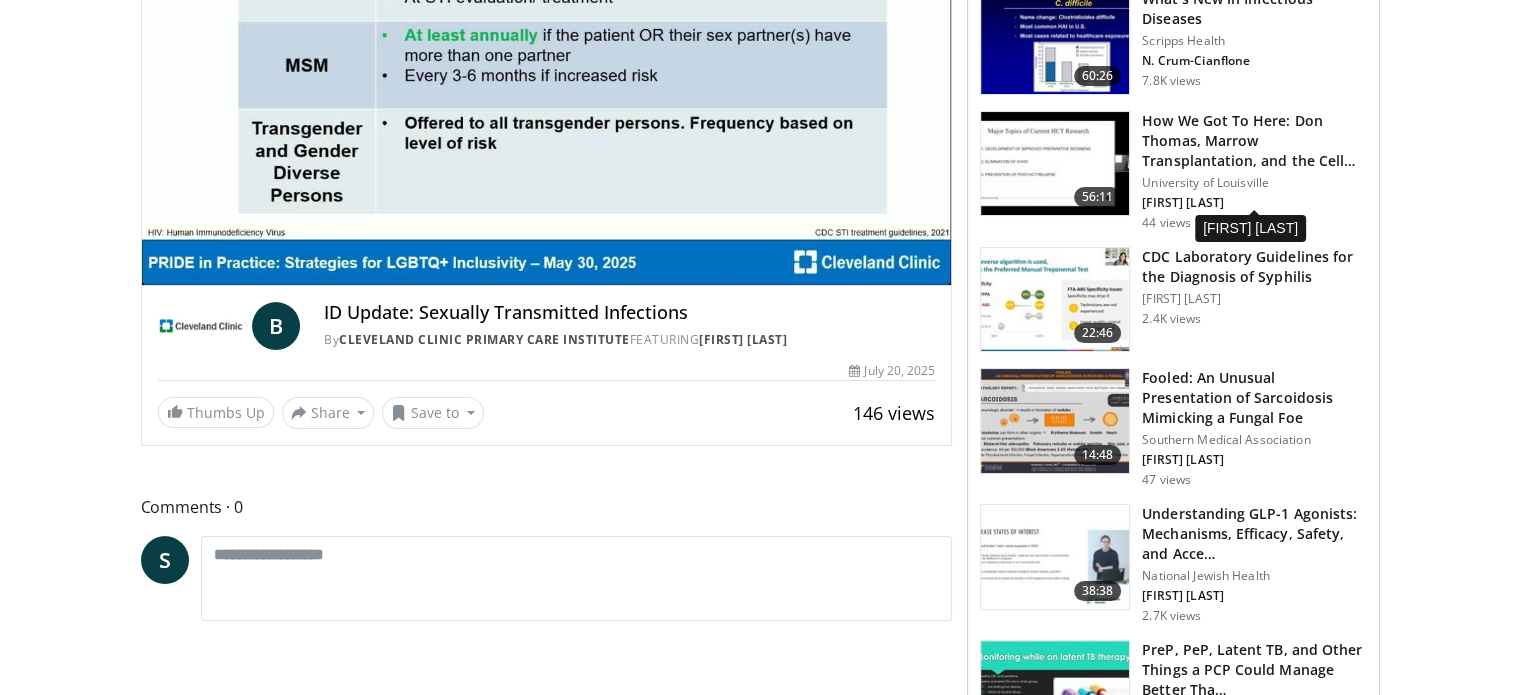 scroll, scrollTop: 0, scrollLeft: 0, axis: both 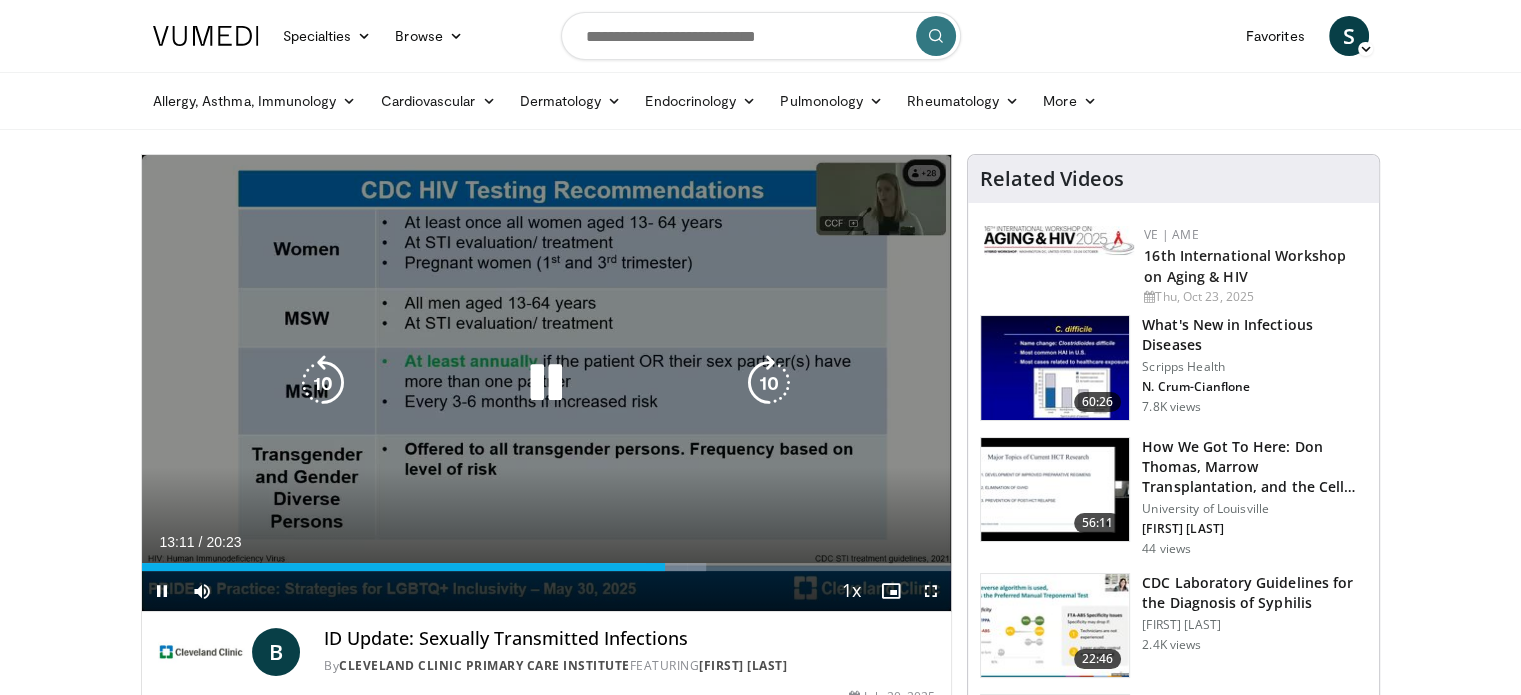 click at bounding box center [546, 383] 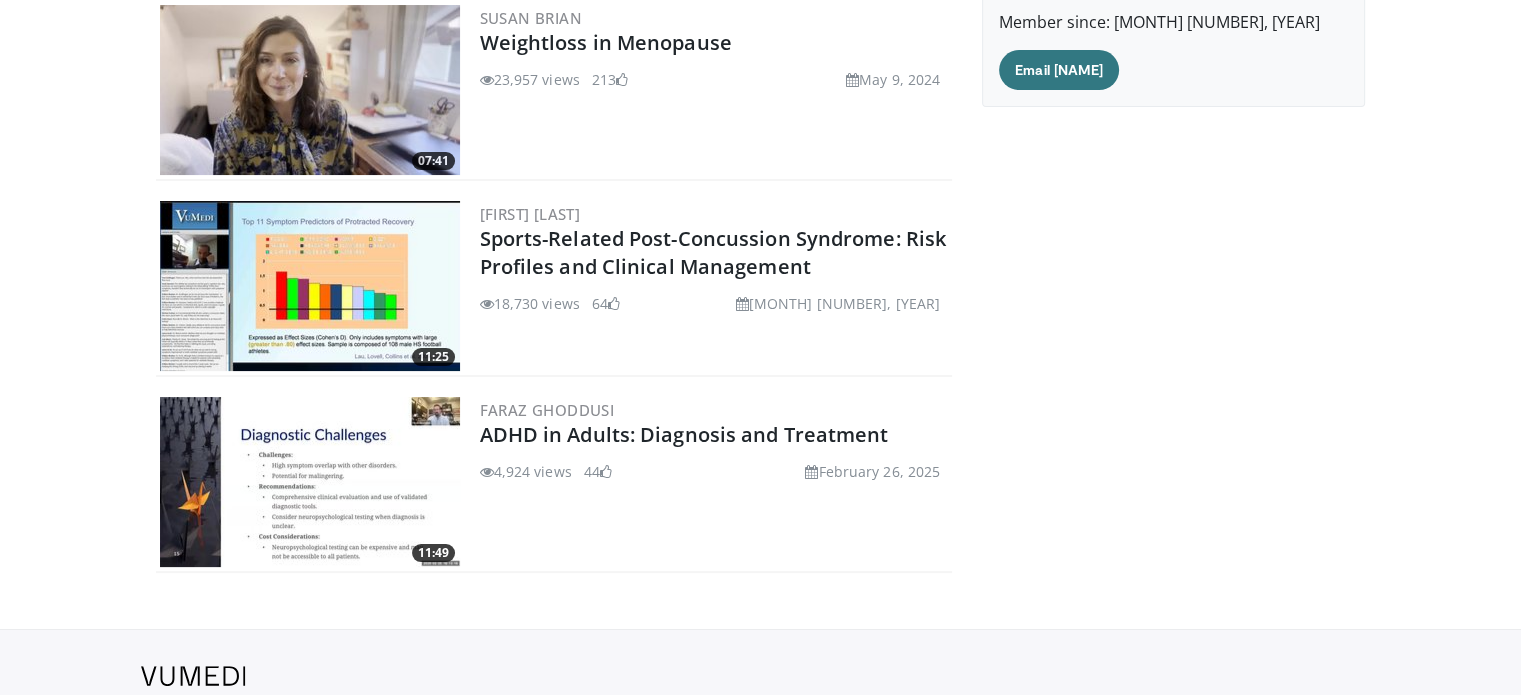 scroll, scrollTop: 162, scrollLeft: 0, axis: vertical 